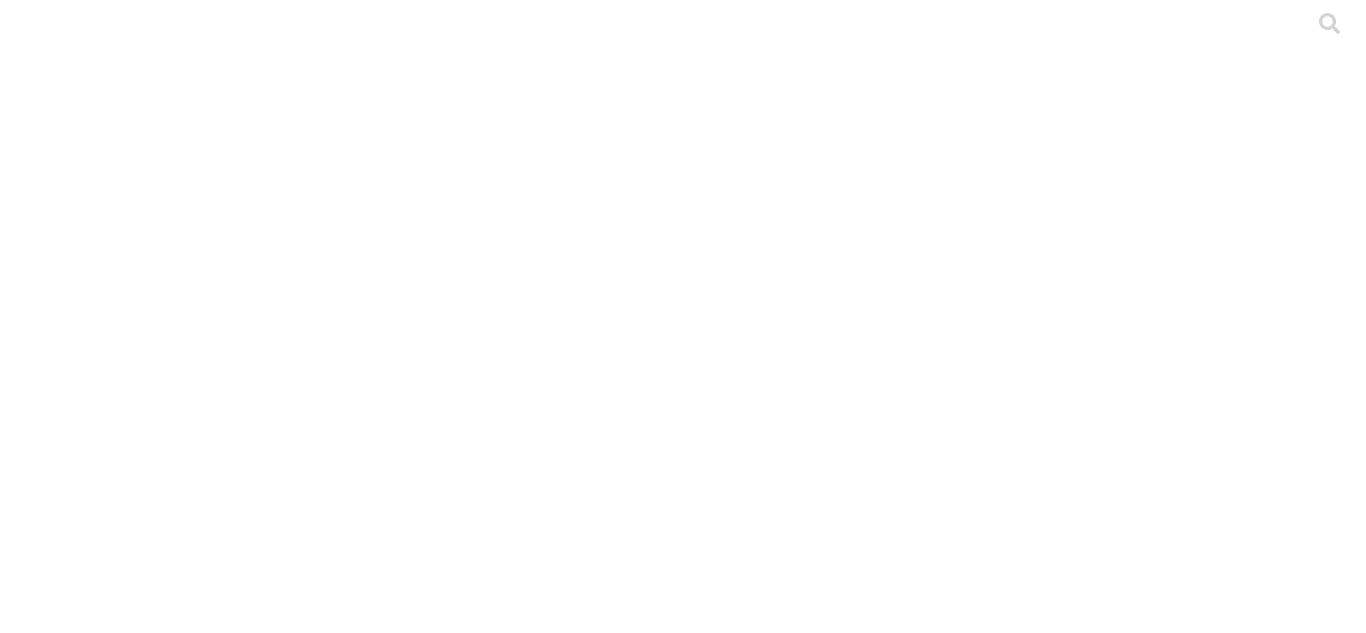 scroll, scrollTop: 0, scrollLeft: 0, axis: both 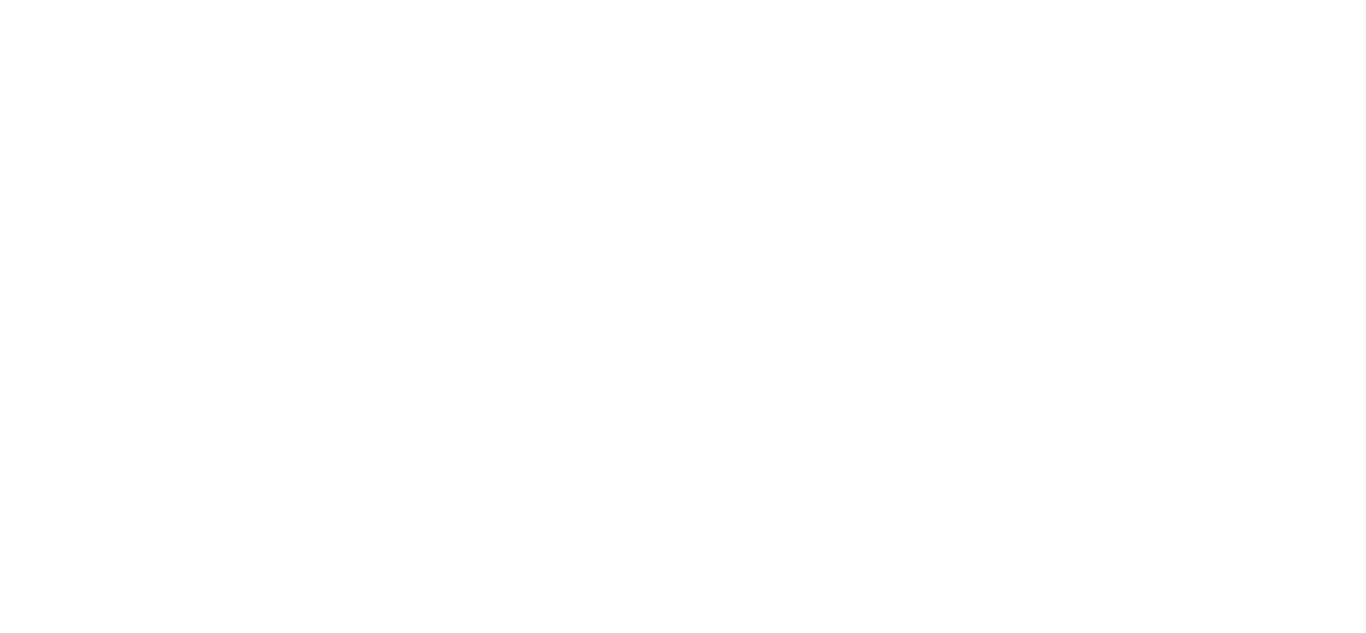 click on "Submit" at bounding box center [375, 2429] 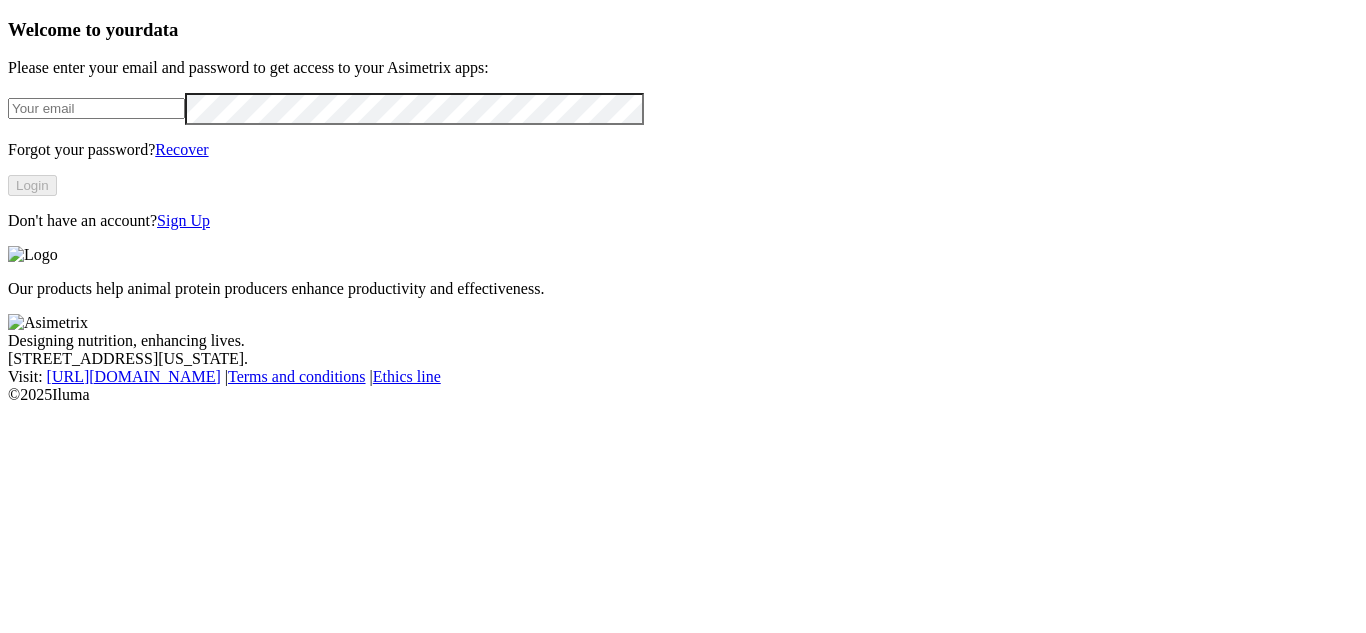 scroll, scrollTop: 0, scrollLeft: 0, axis: both 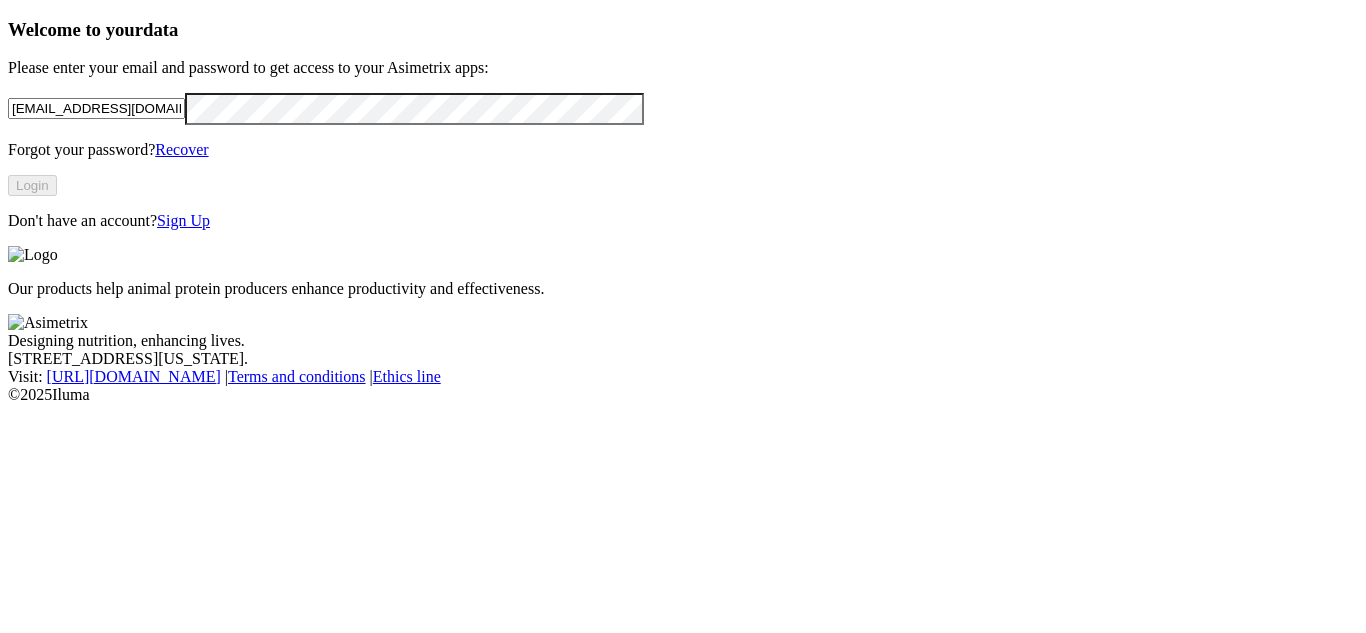 click on "Login" at bounding box center [32, 185] 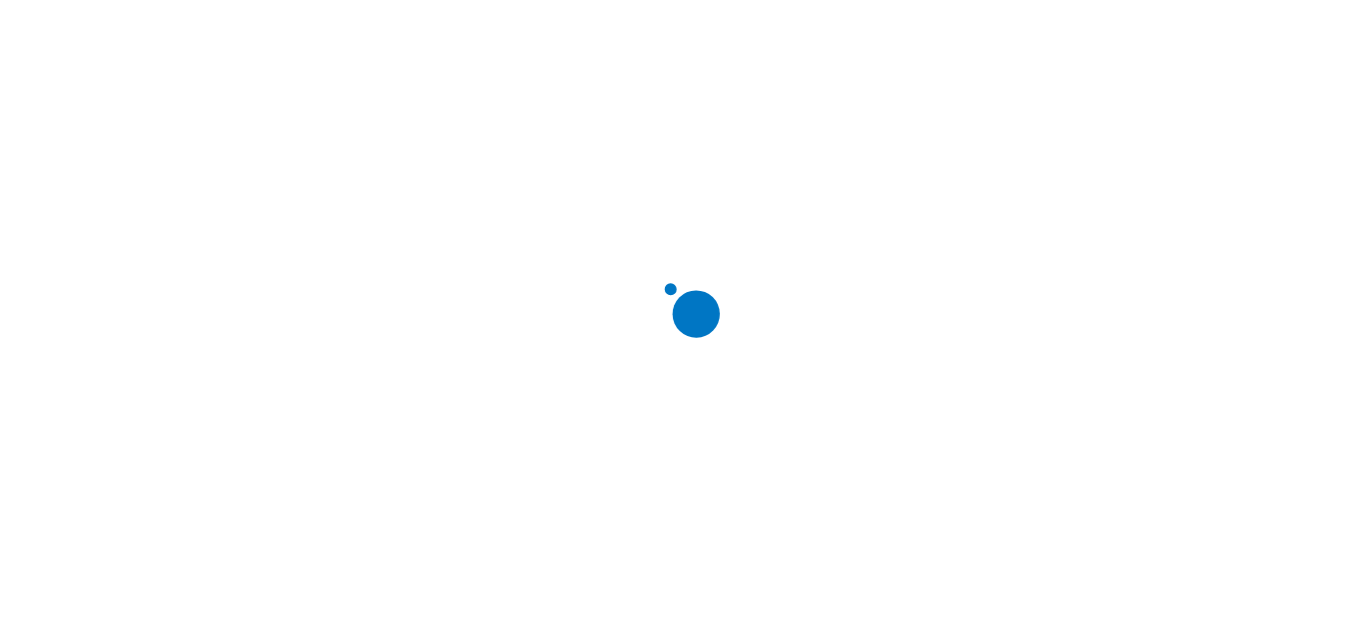 scroll, scrollTop: 0, scrollLeft: 0, axis: both 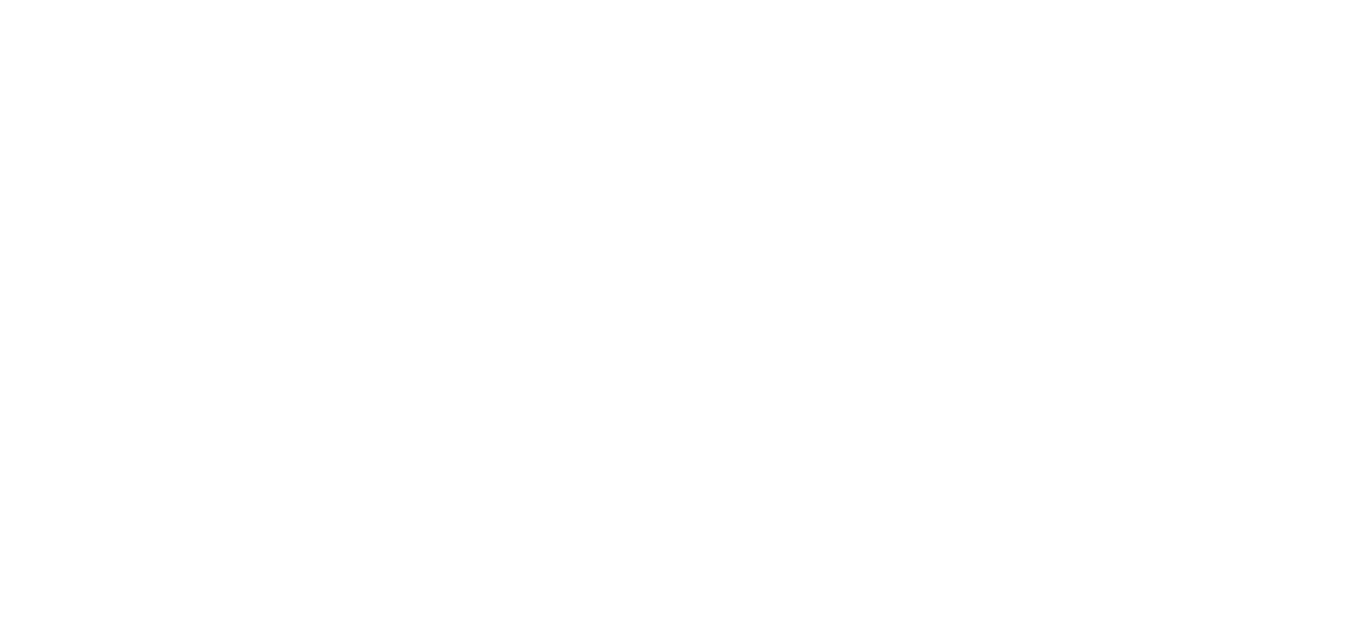 click at bounding box center (683, 2635) 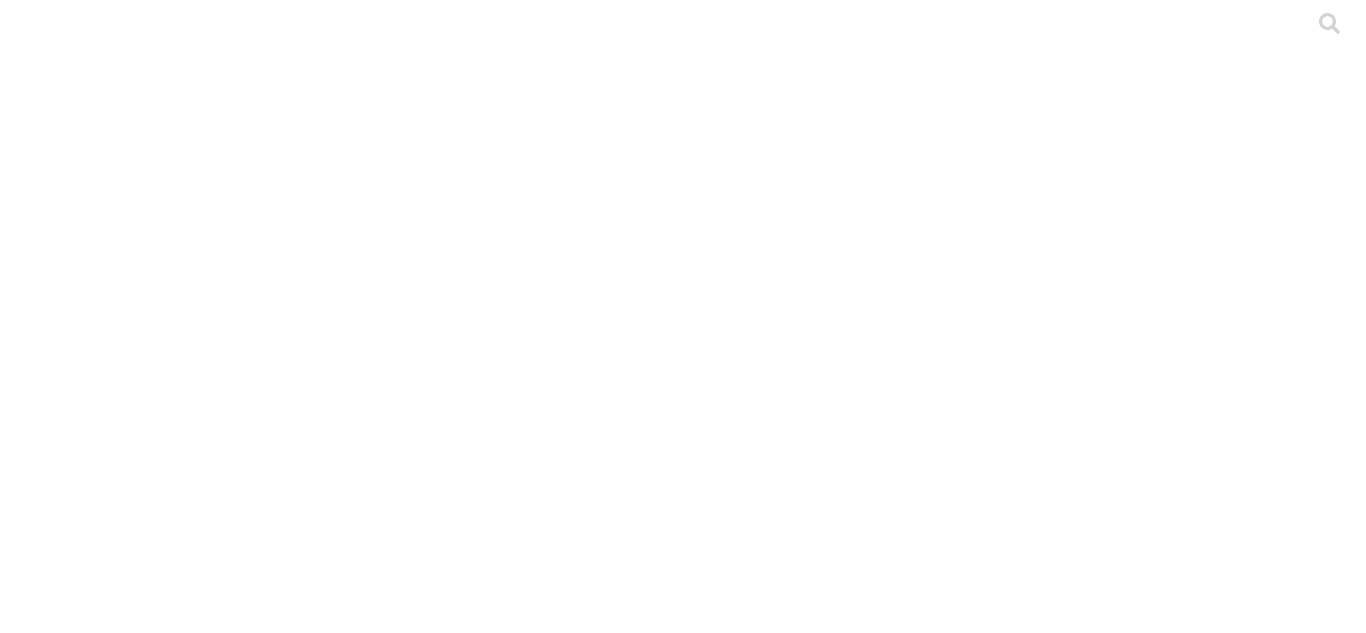 click on ".cls-1 {
fill: #d6d6d6;
}
ETL" at bounding box center (683, 2983) 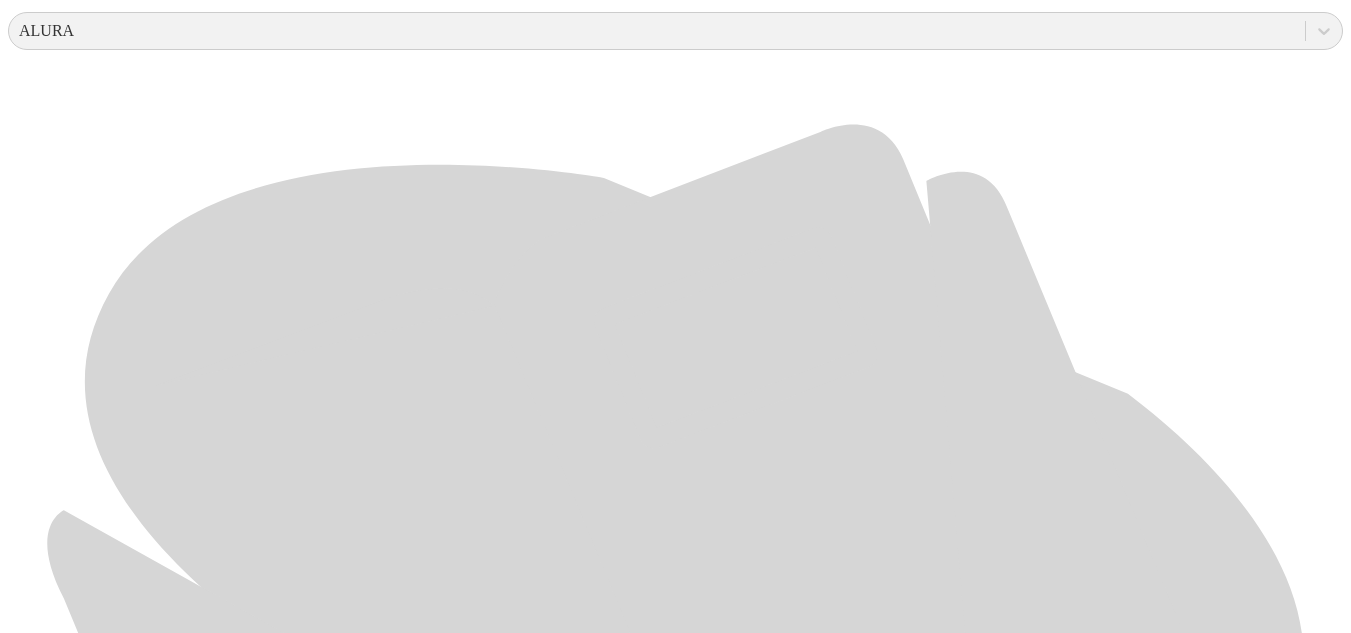 scroll, scrollTop: 1049, scrollLeft: 0, axis: vertical 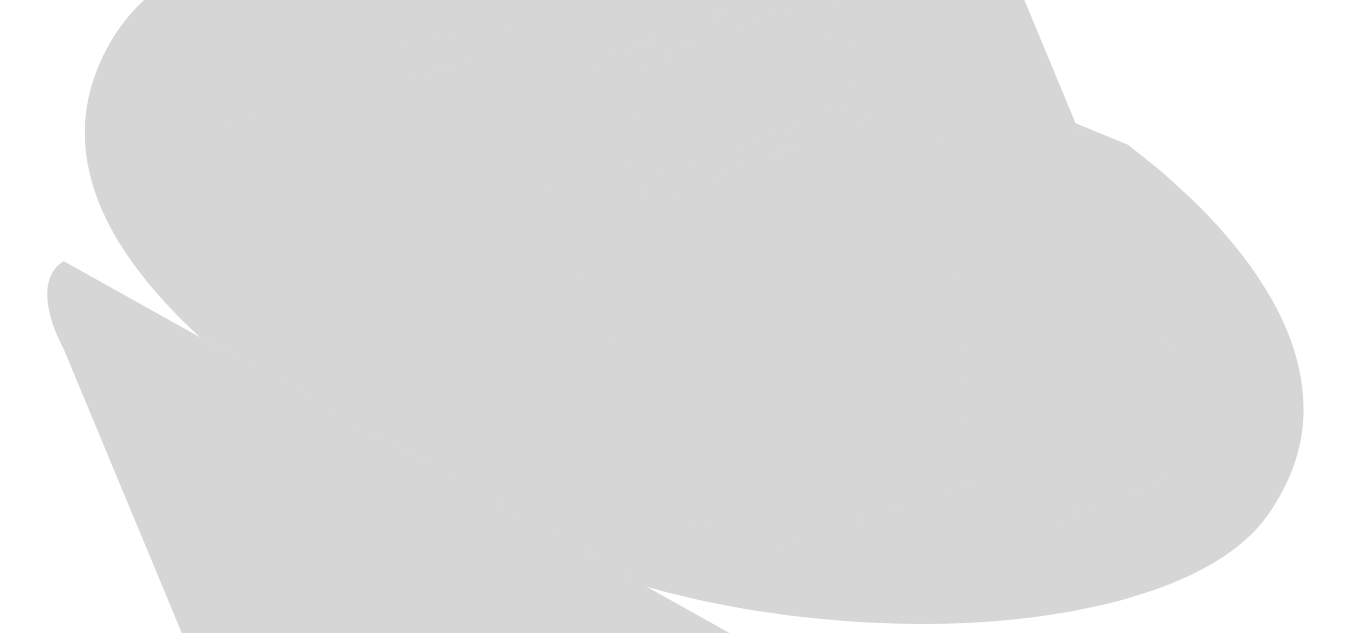 click on ".cls-1 {
fill: #d6d6d6;
}
FRIGOTIMANA" at bounding box center (675, 37196) 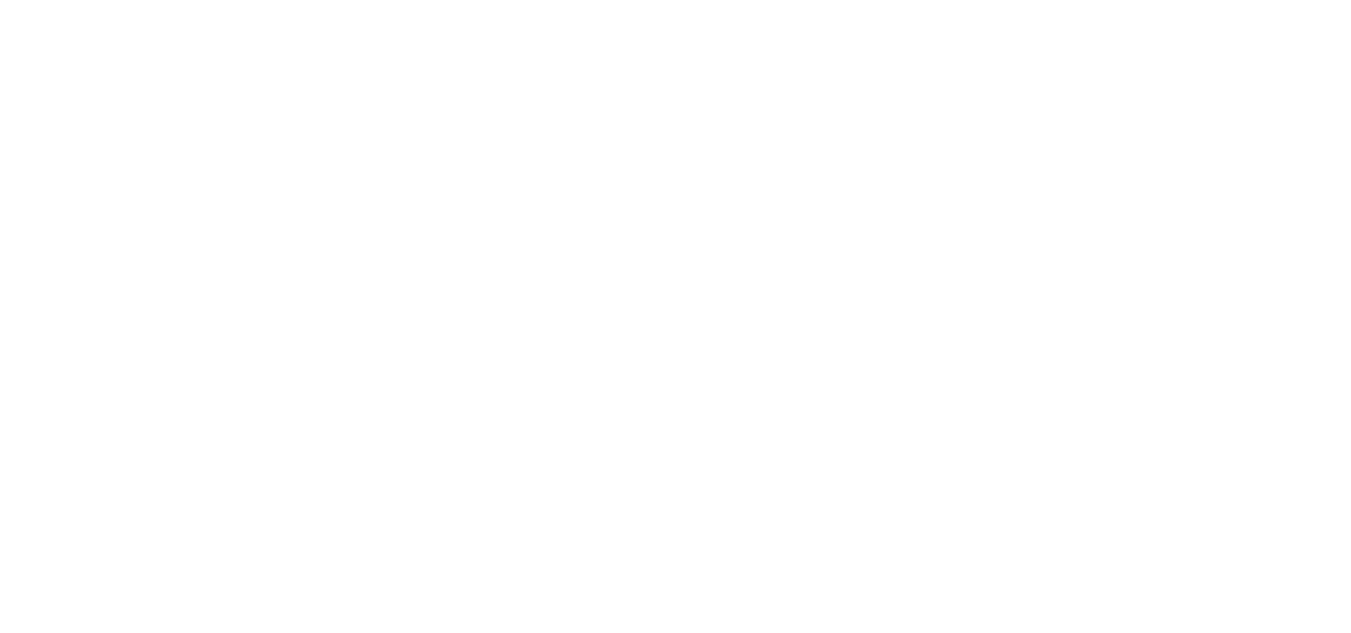 scroll, scrollTop: 0, scrollLeft: 0, axis: both 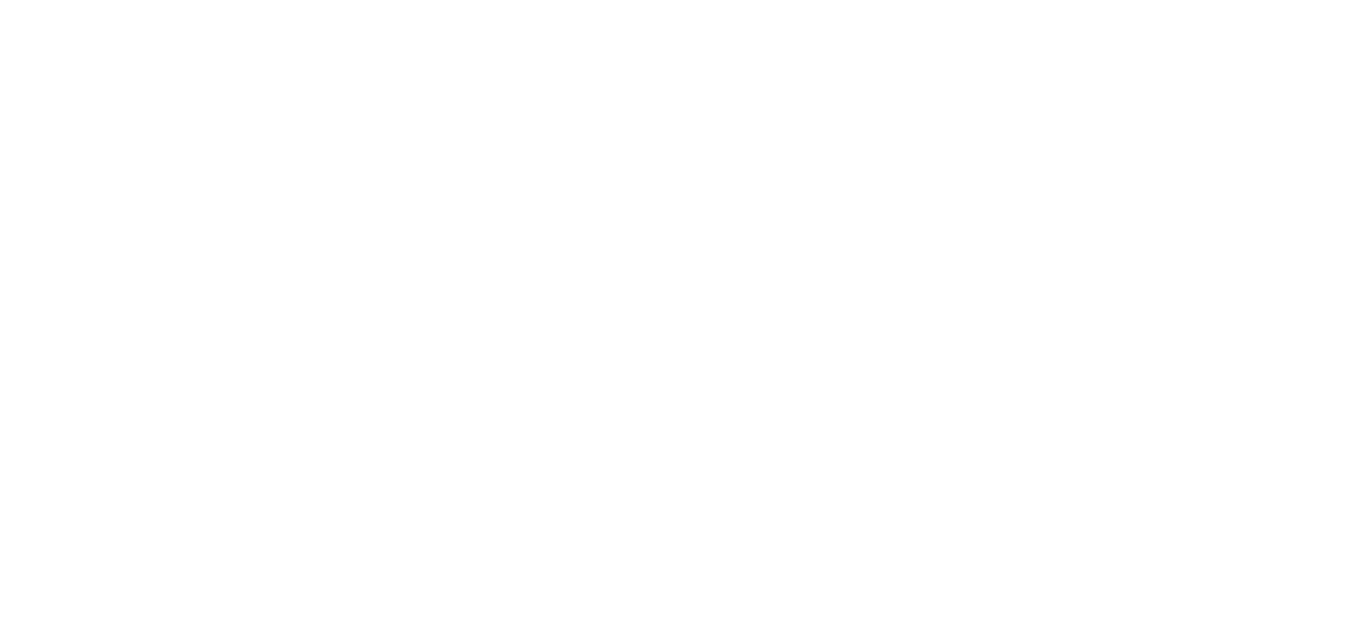 click on "Submit" at bounding box center (375, 2429) 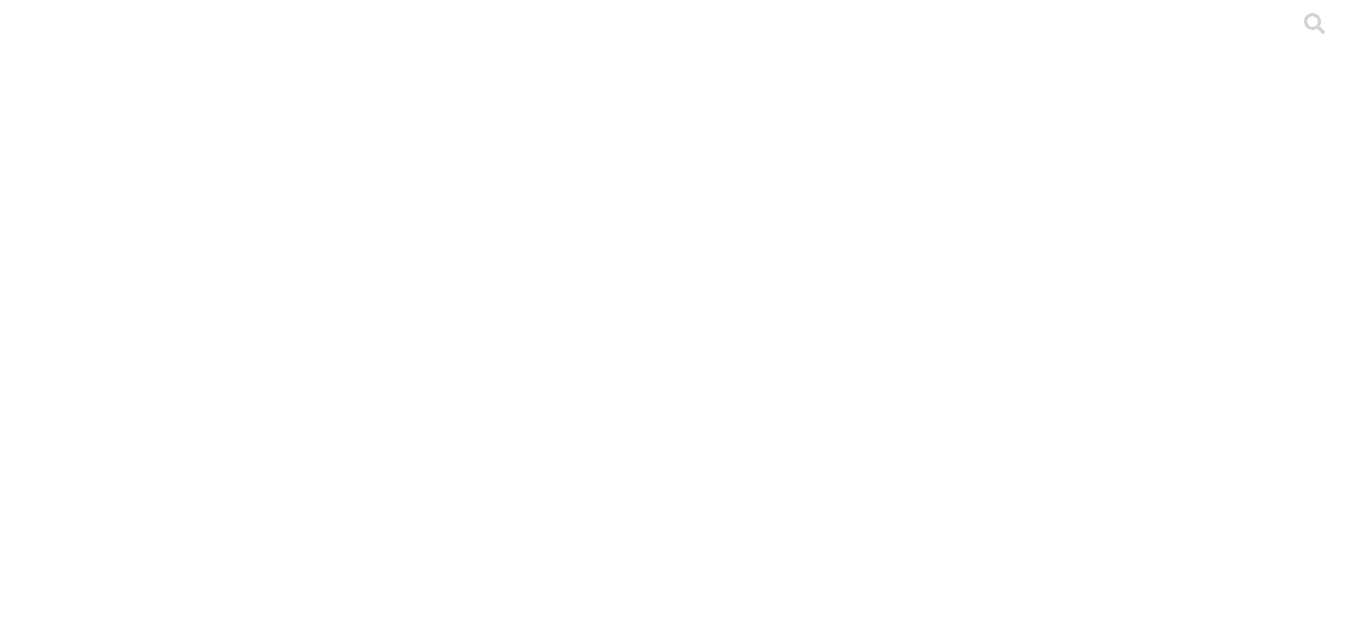 click on "Main" at bounding box center [25, 2203] 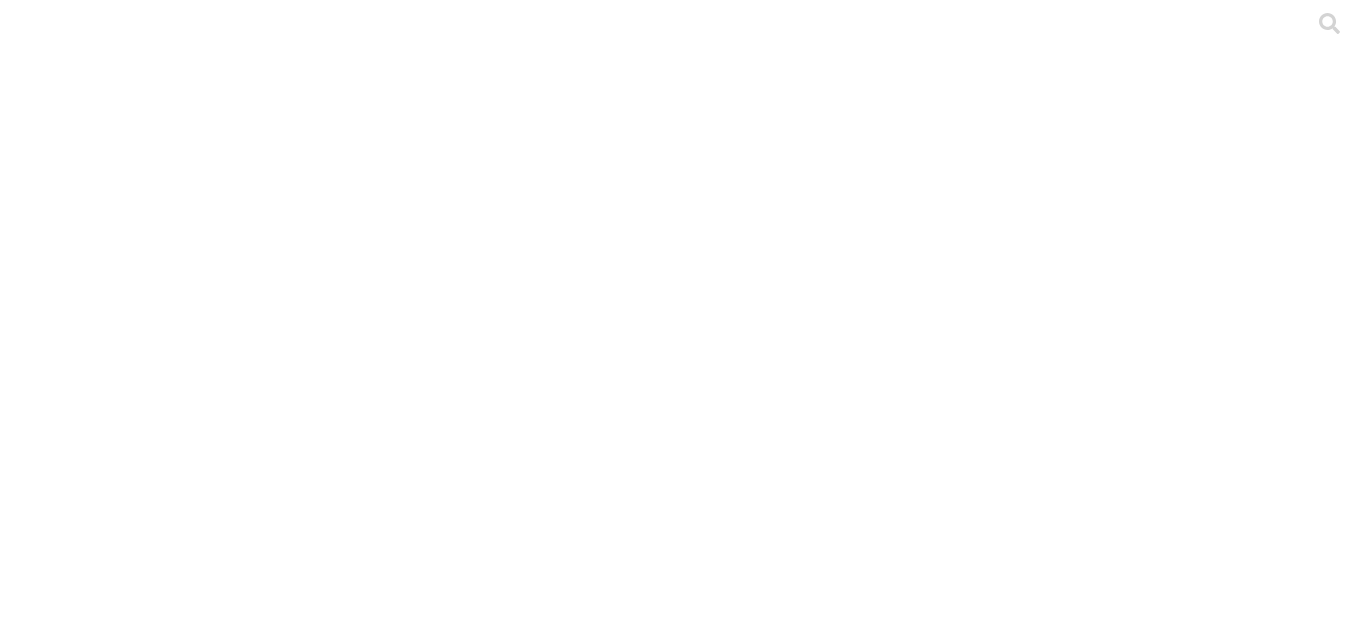 click on ".cls-1 {
fill: #d6d6d6;
}
ETL" at bounding box center (683, 2983) 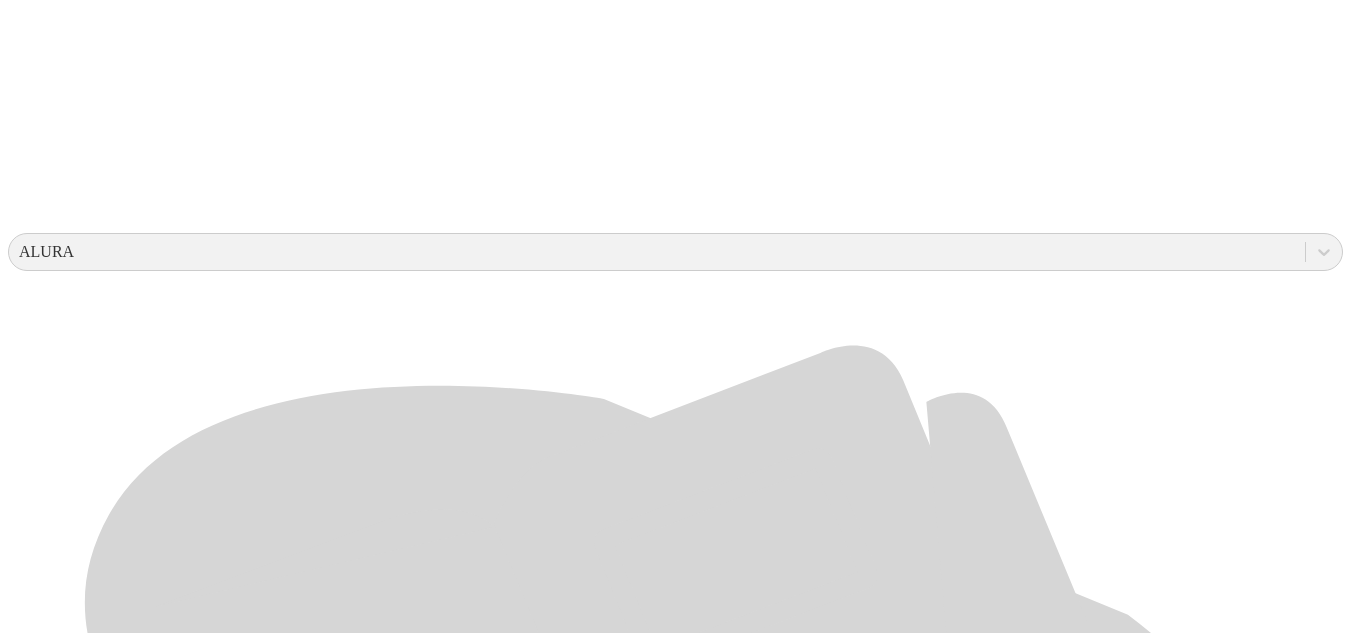 scroll, scrollTop: 600, scrollLeft: 0, axis: vertical 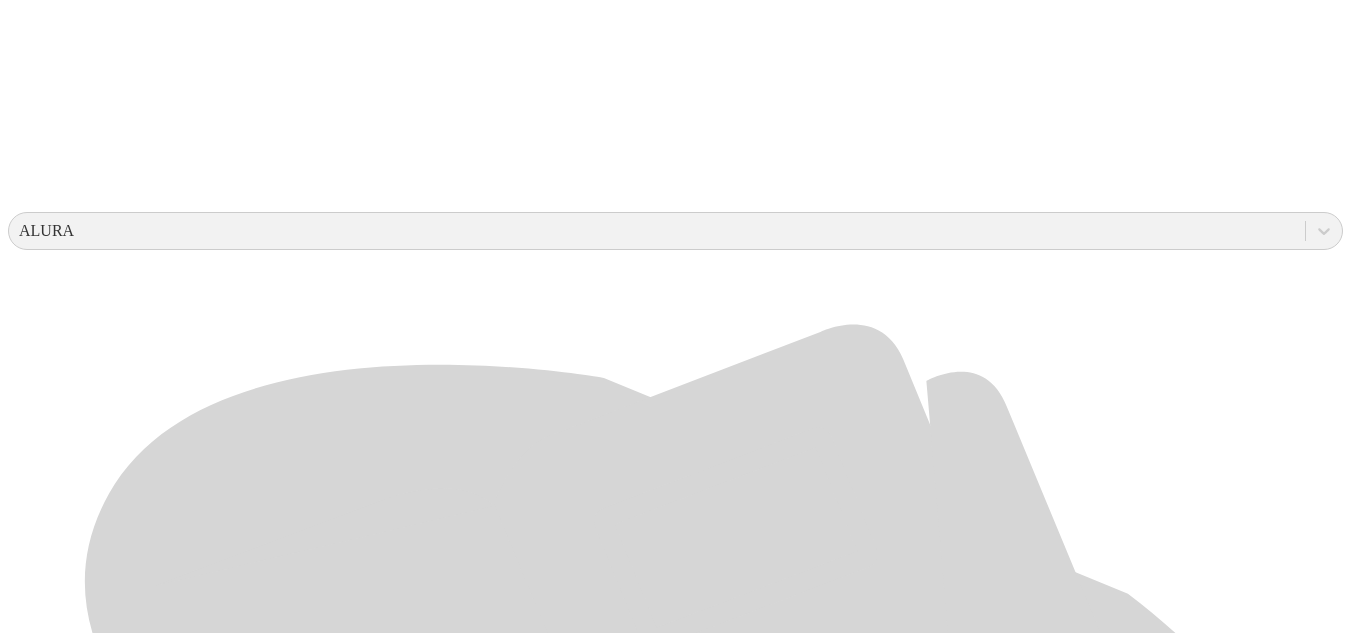 click on "EFEGE NUEVO FORMATO" at bounding box center [675, 24745] 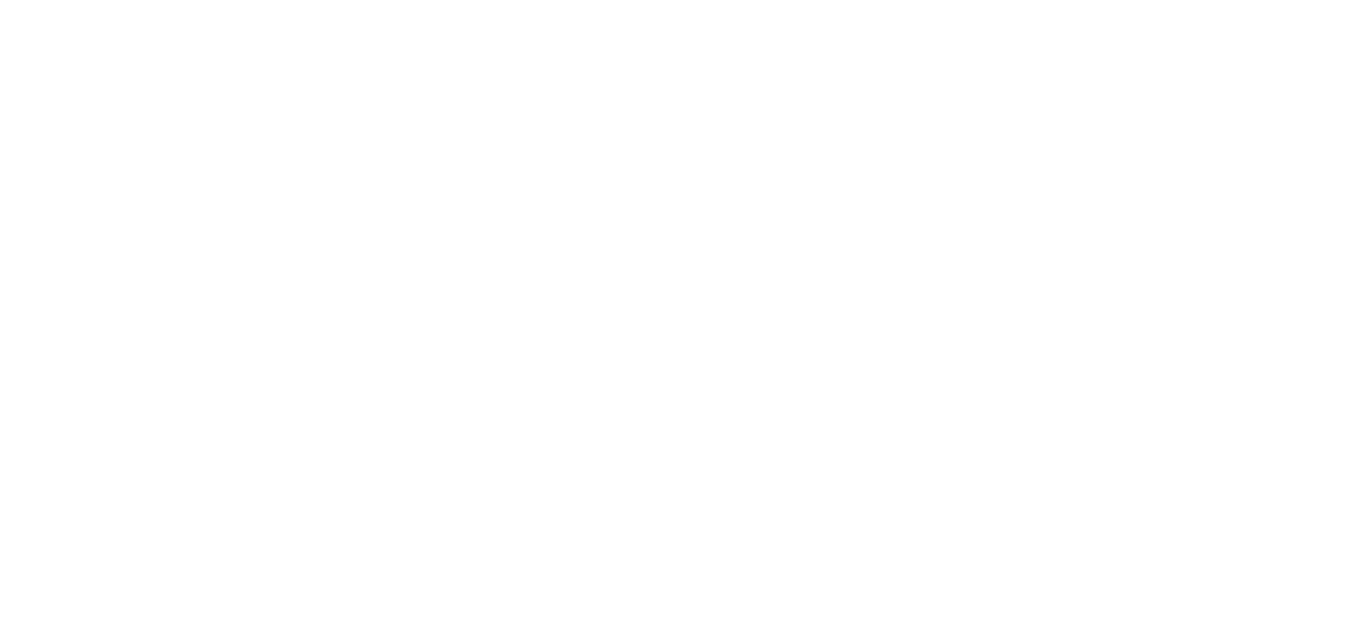 scroll, scrollTop: 1183, scrollLeft: 0, axis: vertical 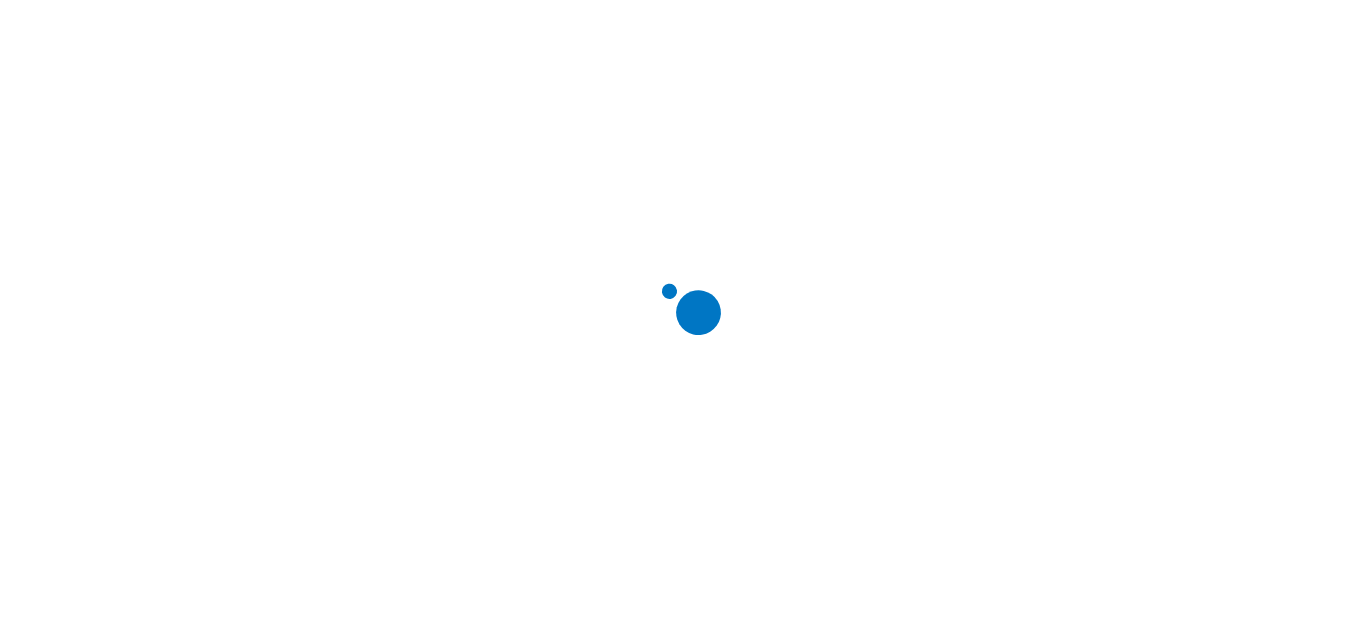 click 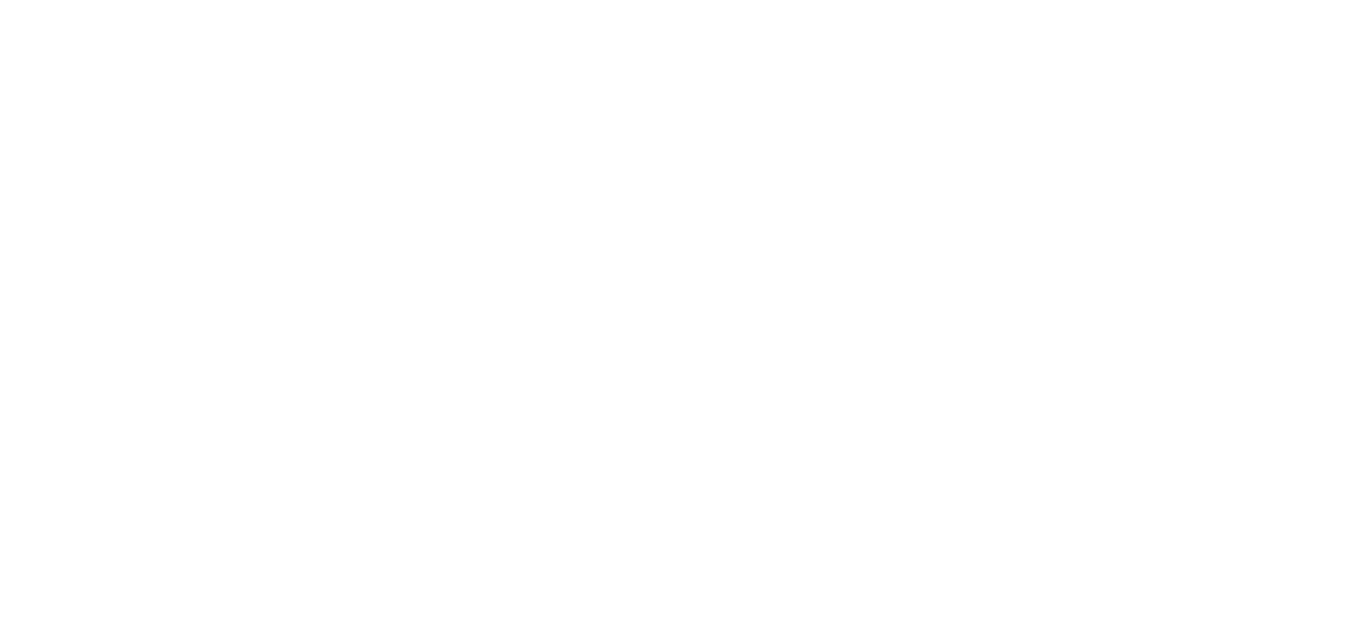 click on "Submit" at bounding box center (375, 2868) 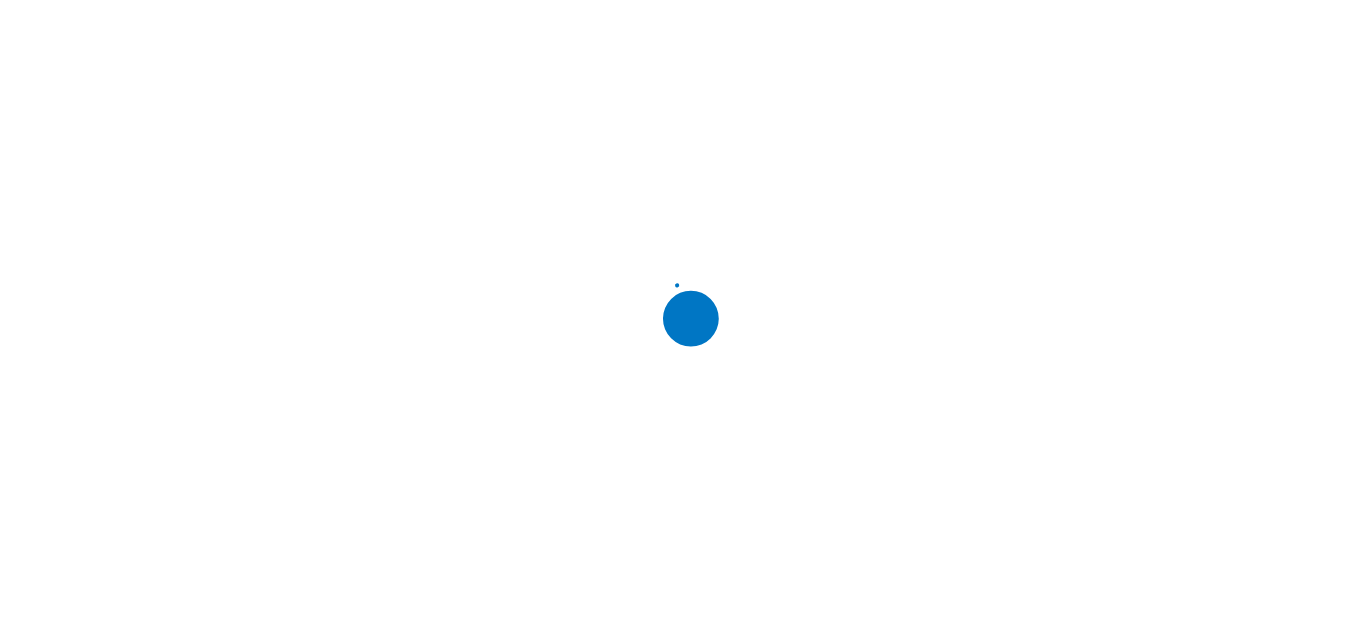click 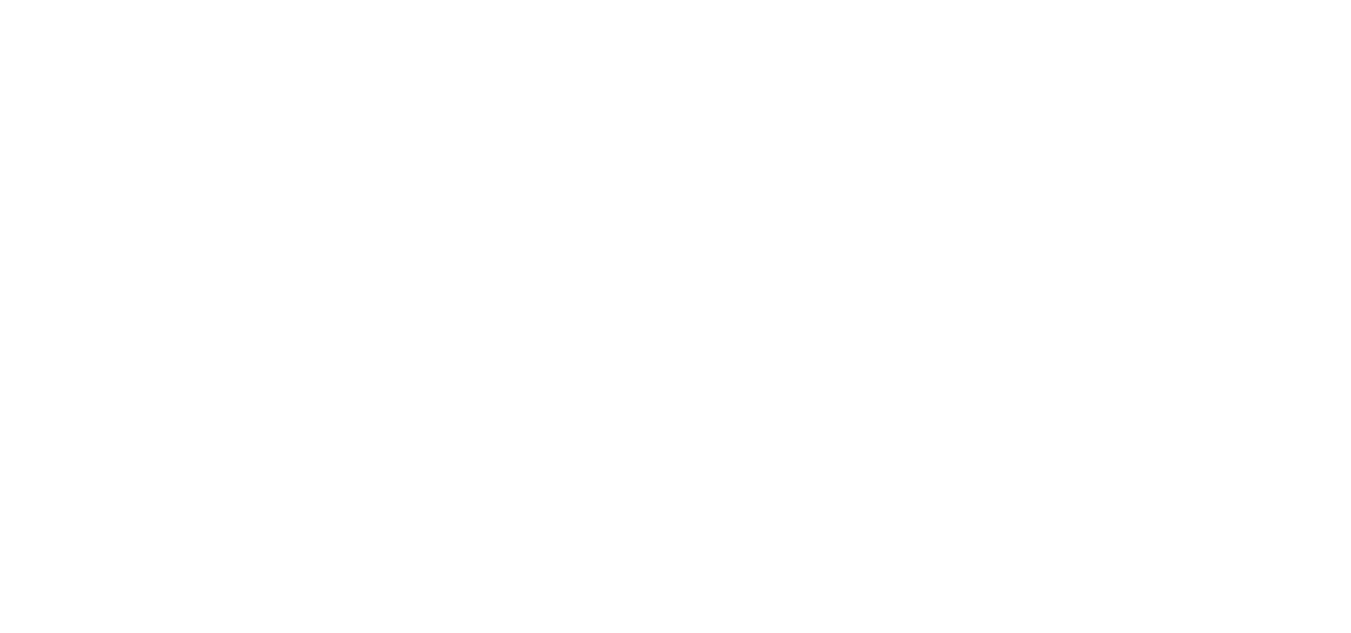 click 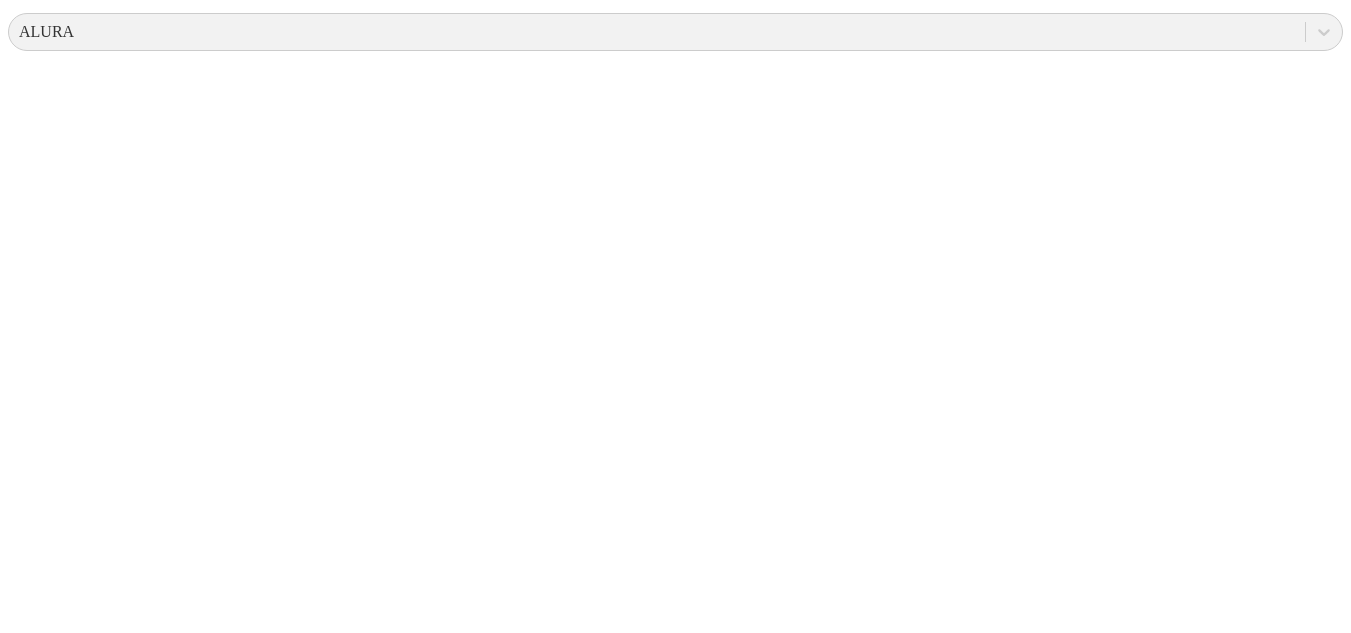 click 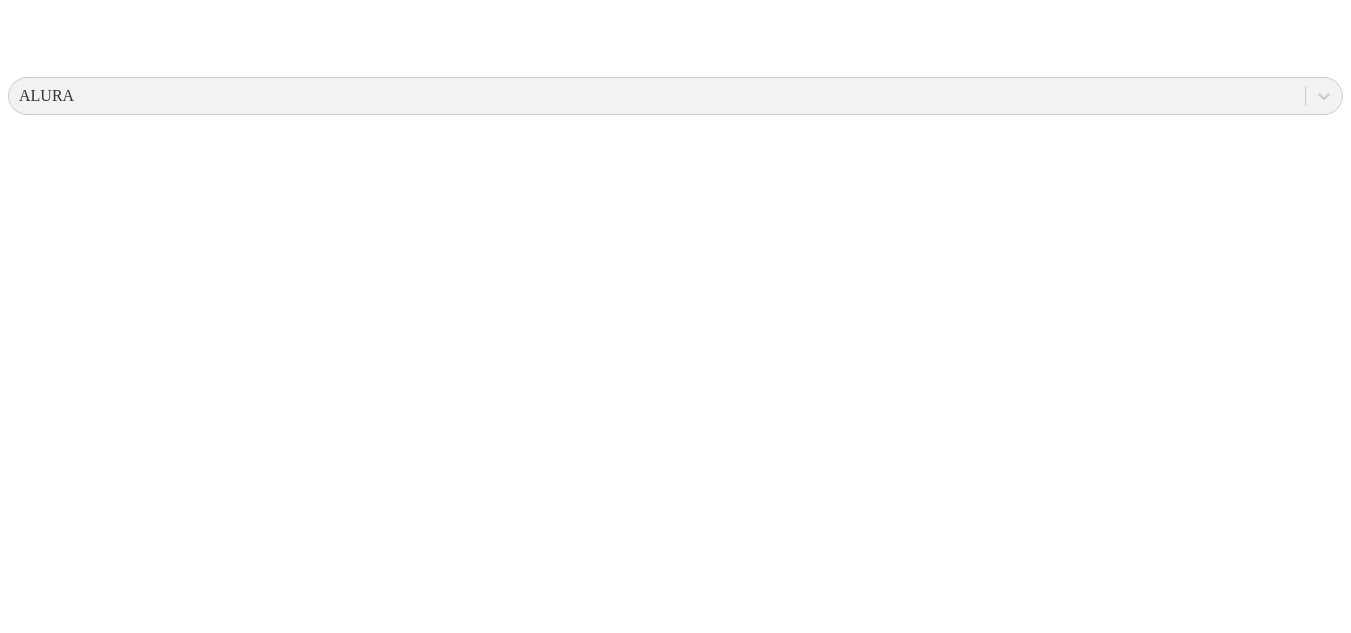 click 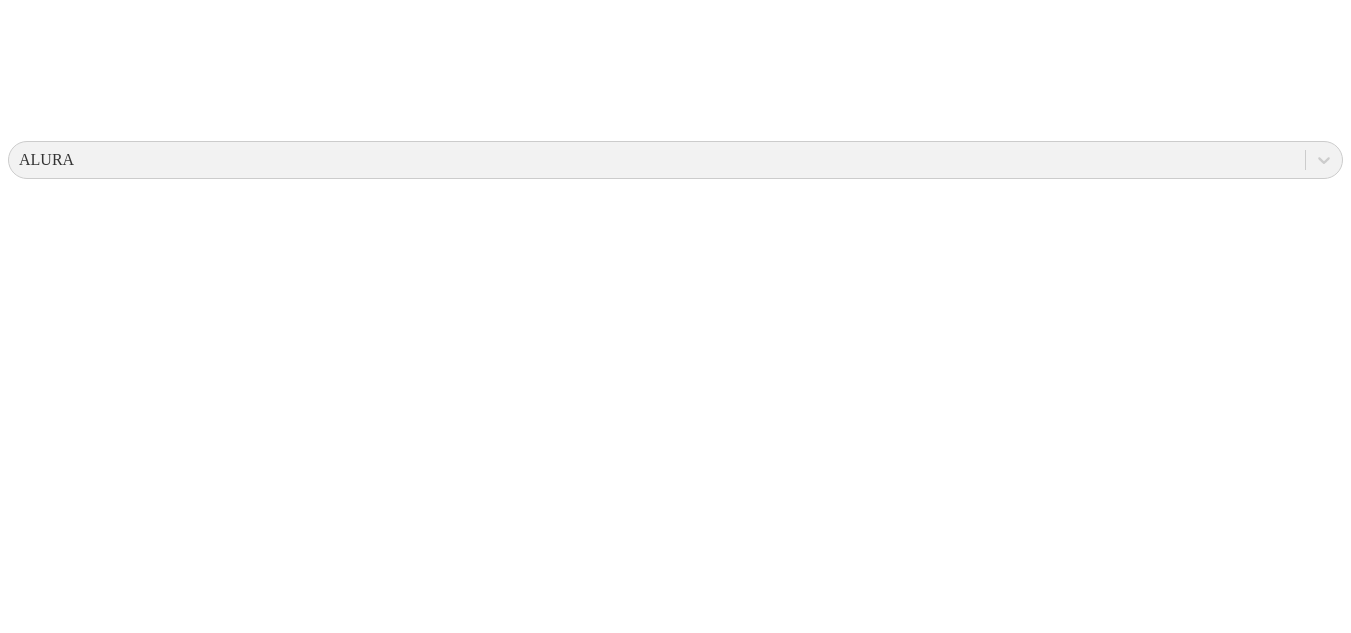 click 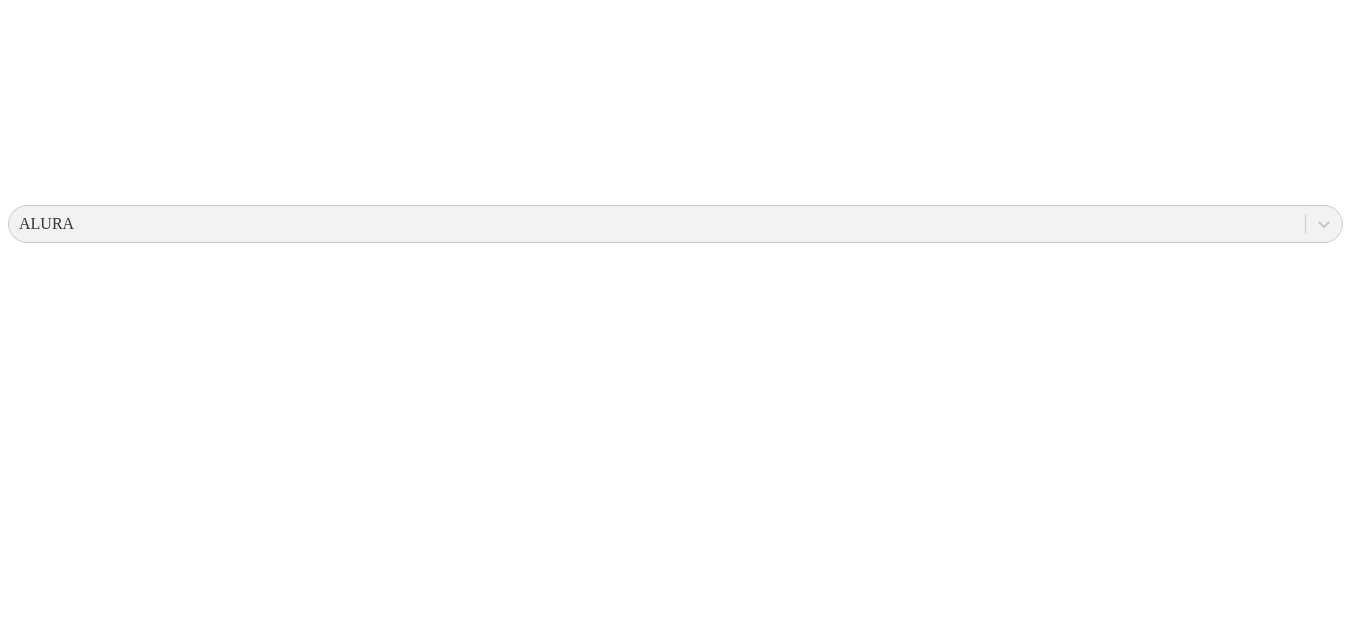 click 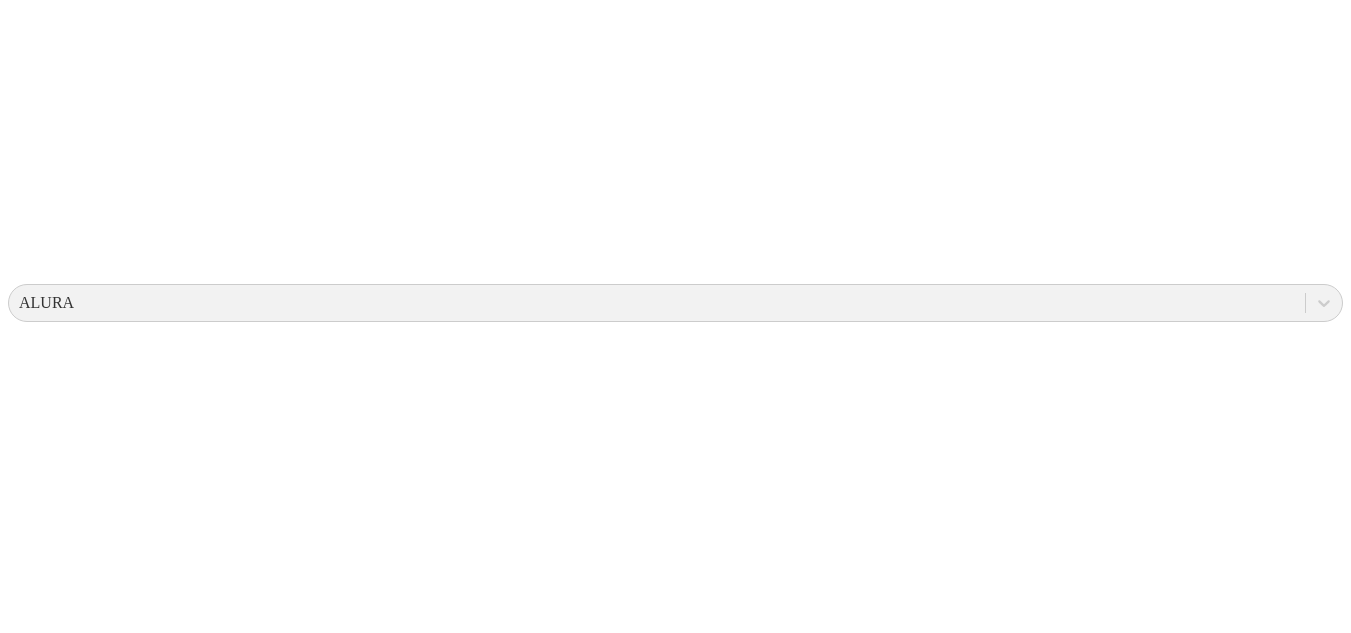 click 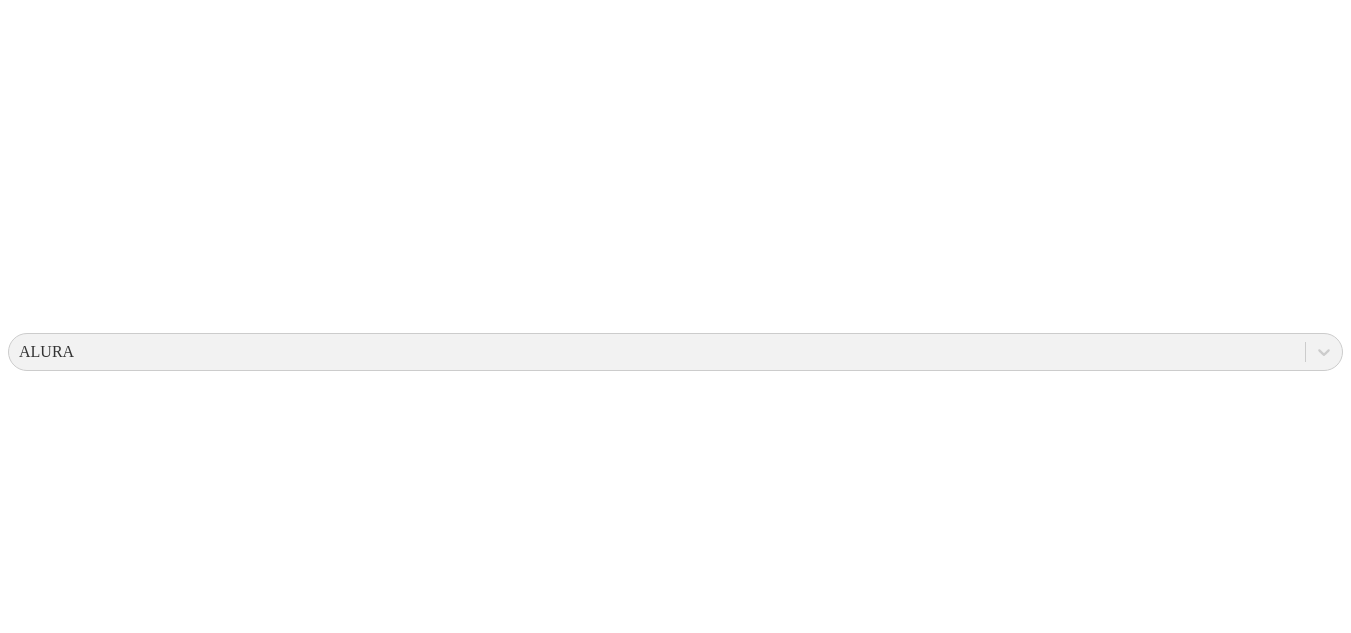 click 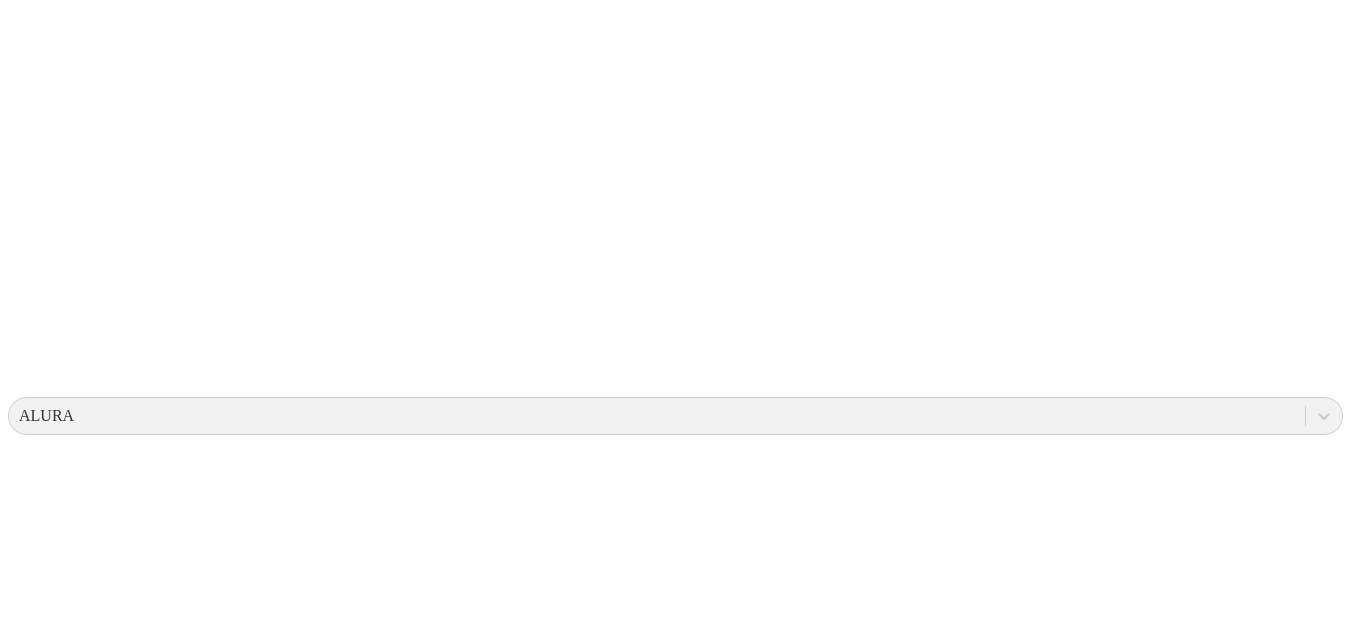click 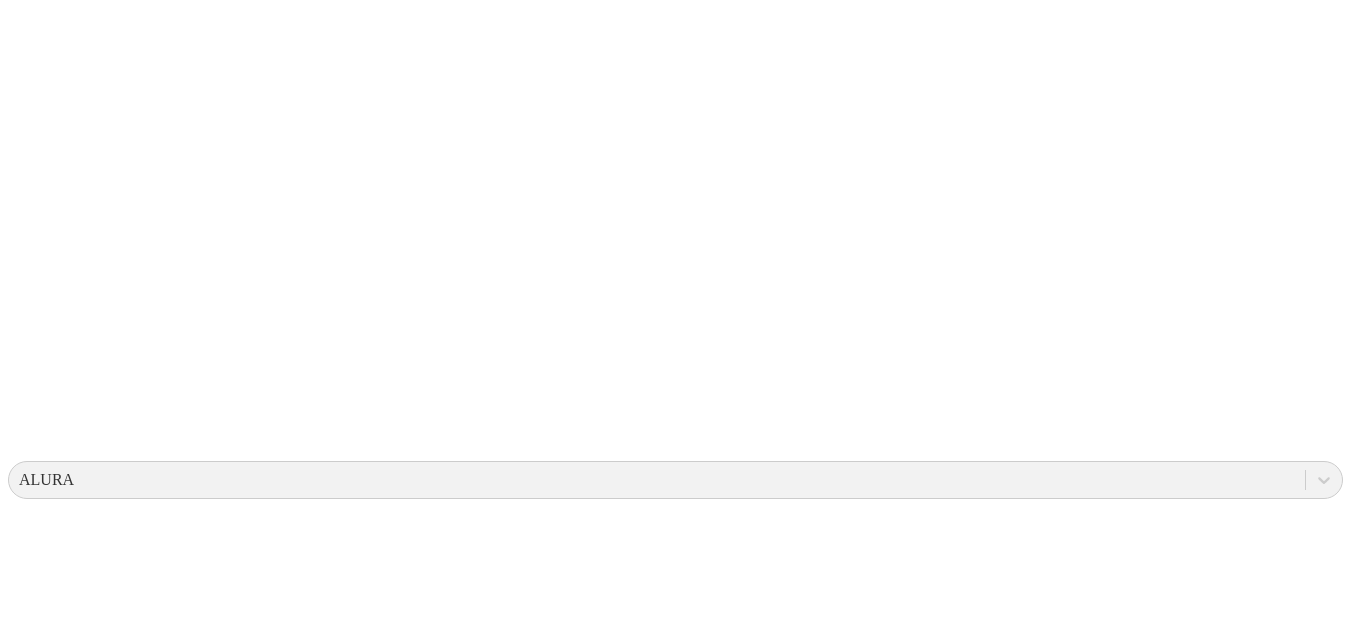 click 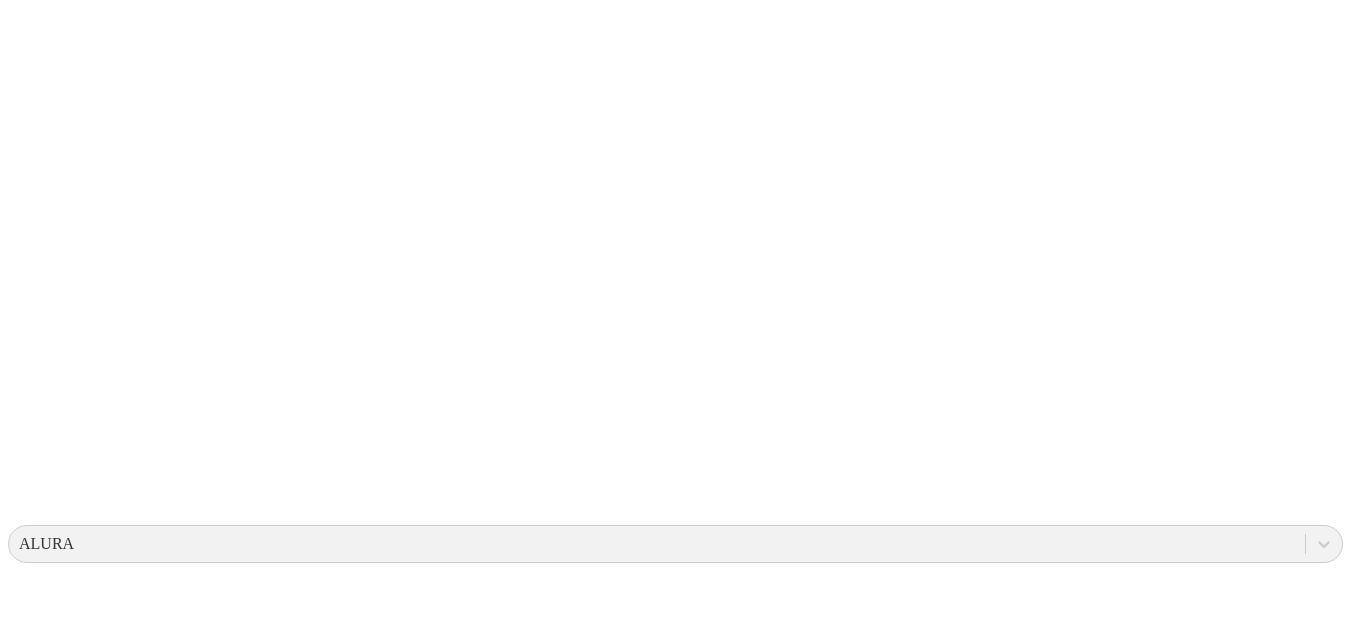 click 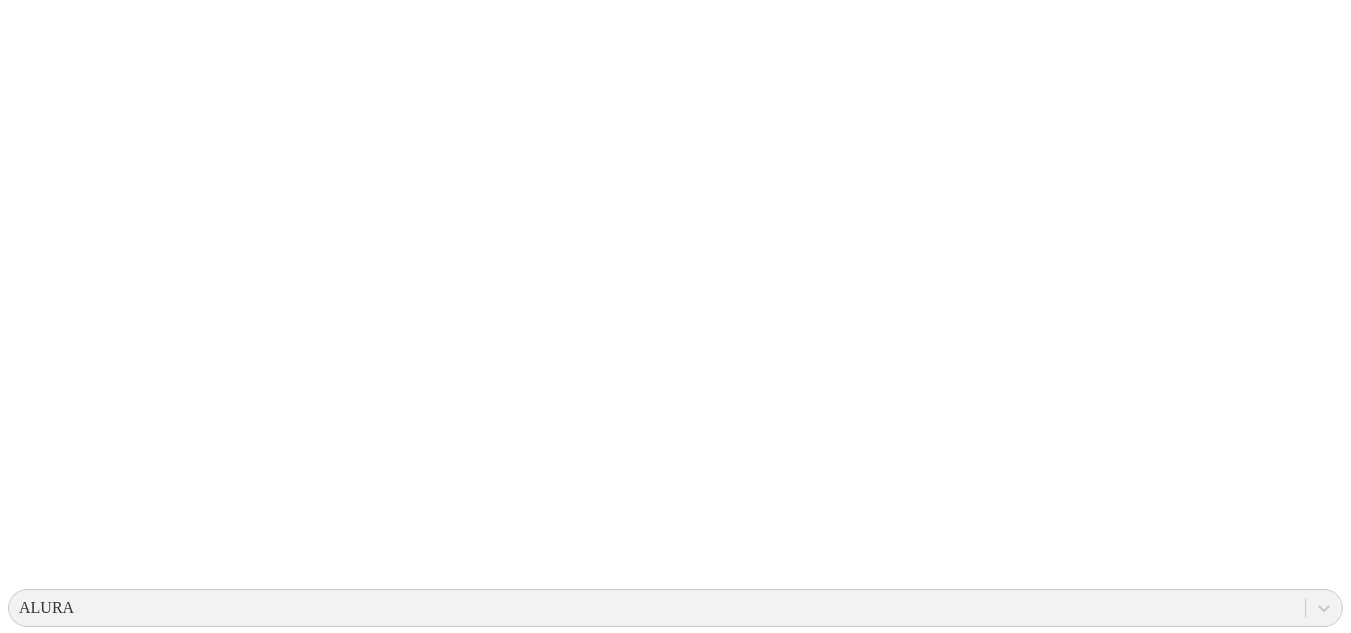 click 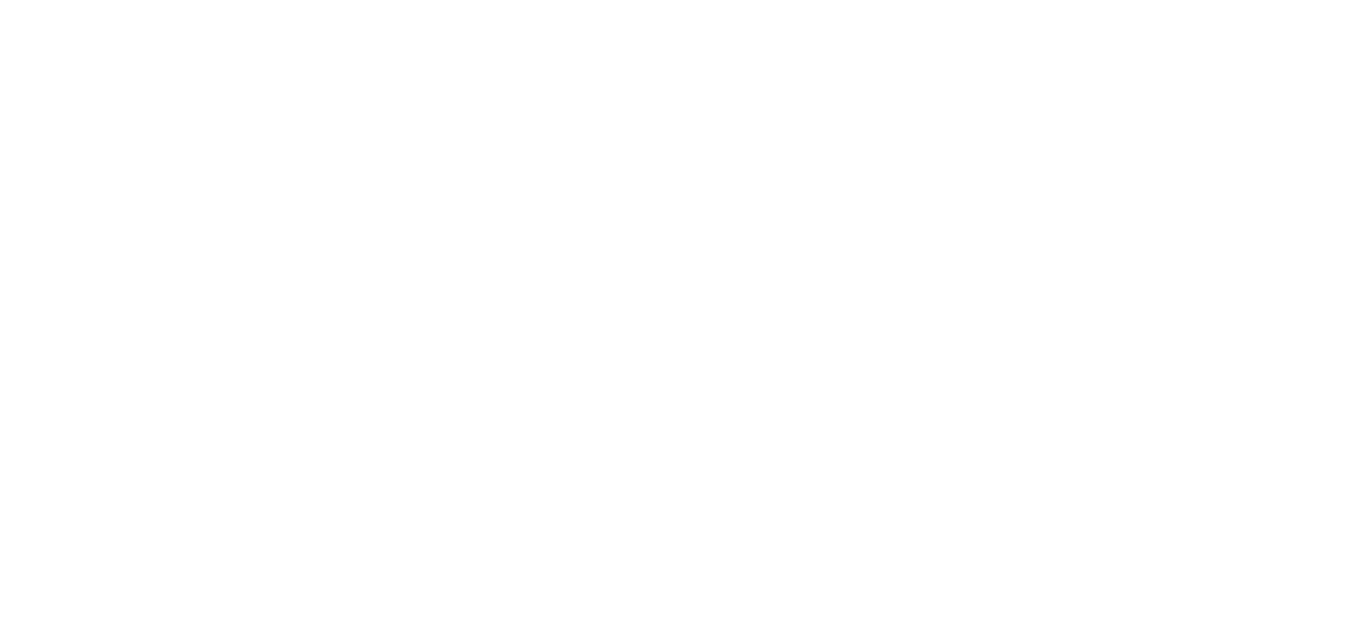 click 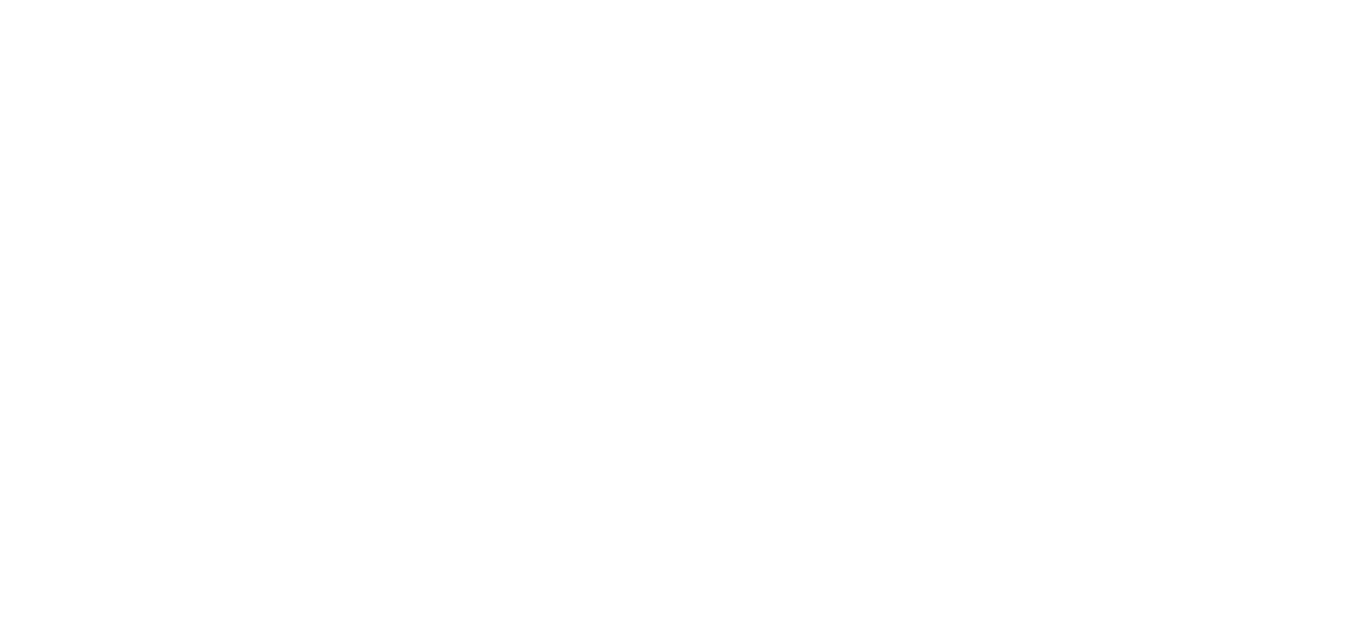 click at bounding box center (683, 2616) 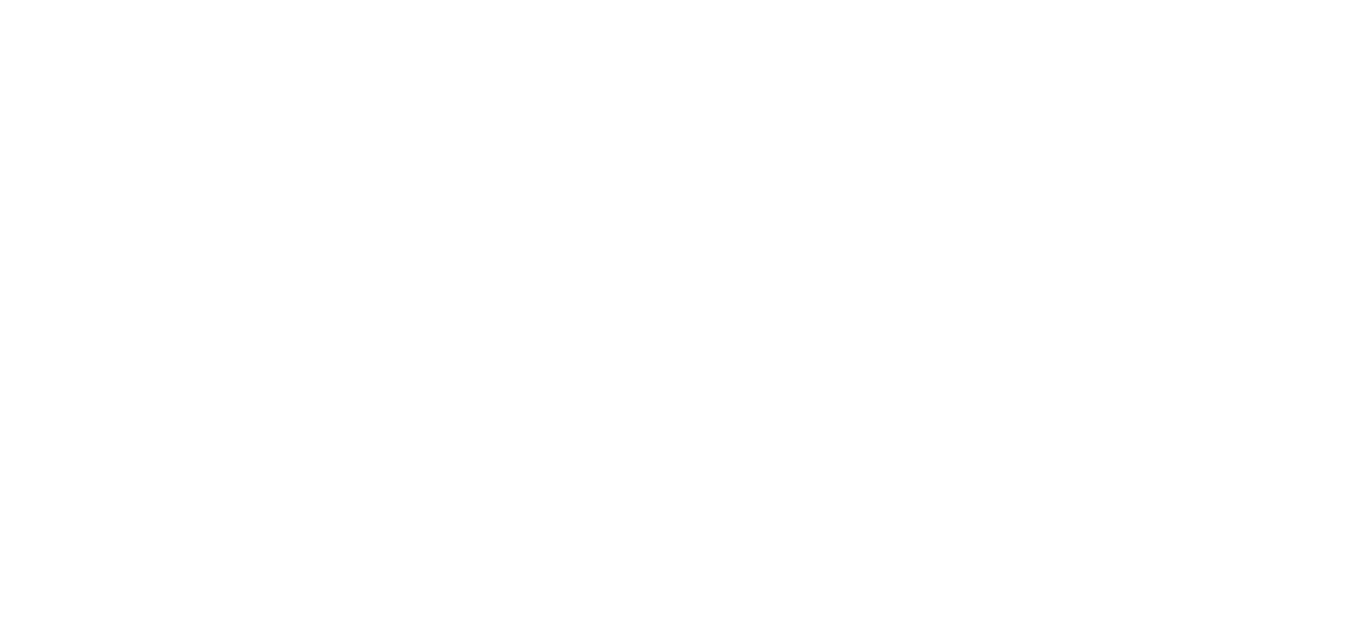 scroll, scrollTop: 351, scrollLeft: 0, axis: vertical 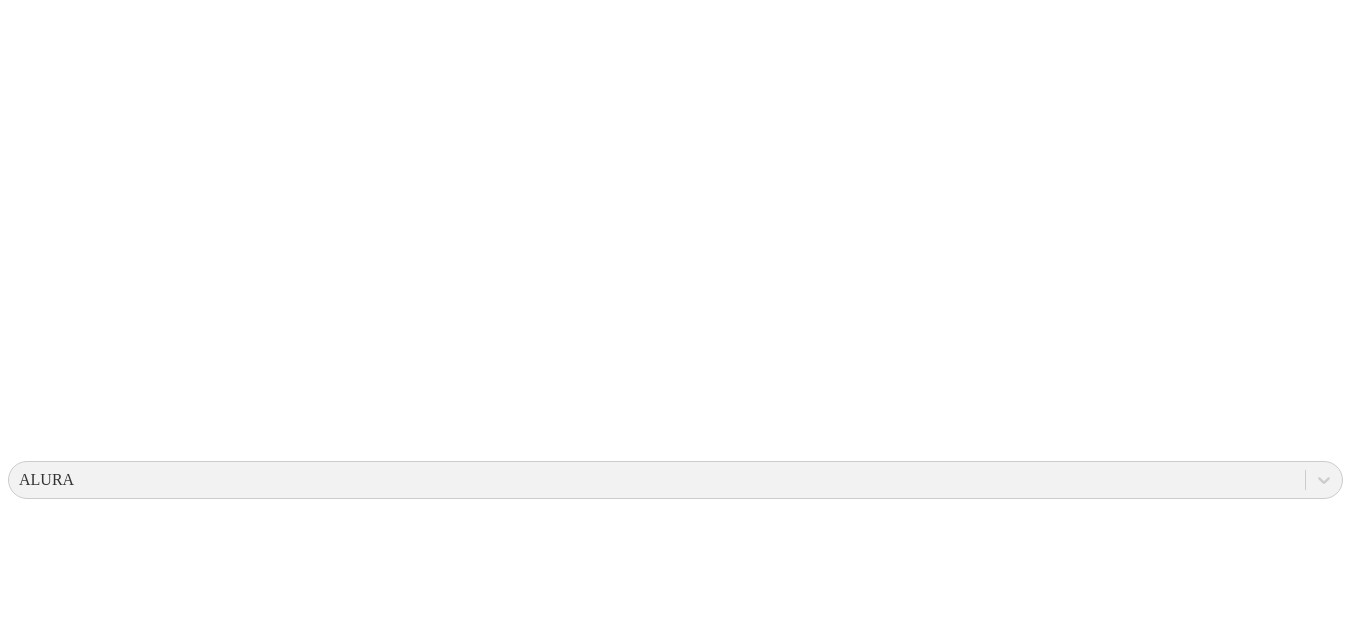 click on "Submit" at bounding box center [375, 2734] 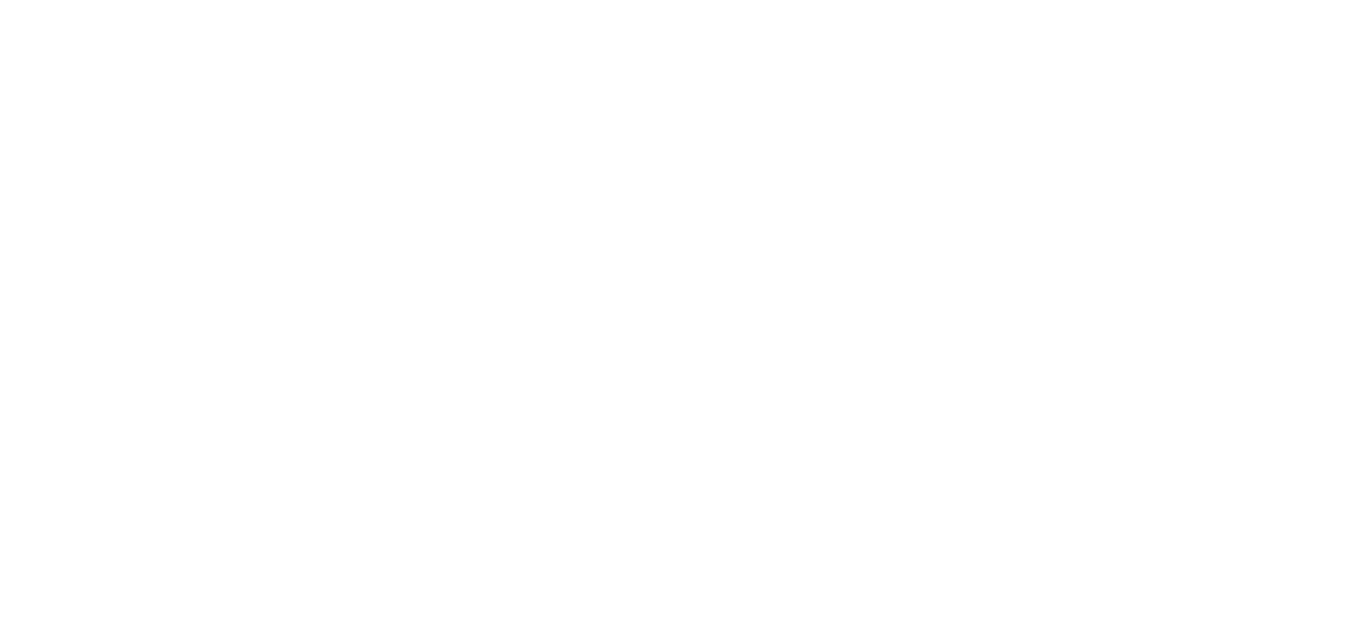 scroll, scrollTop: 351, scrollLeft: 0, axis: vertical 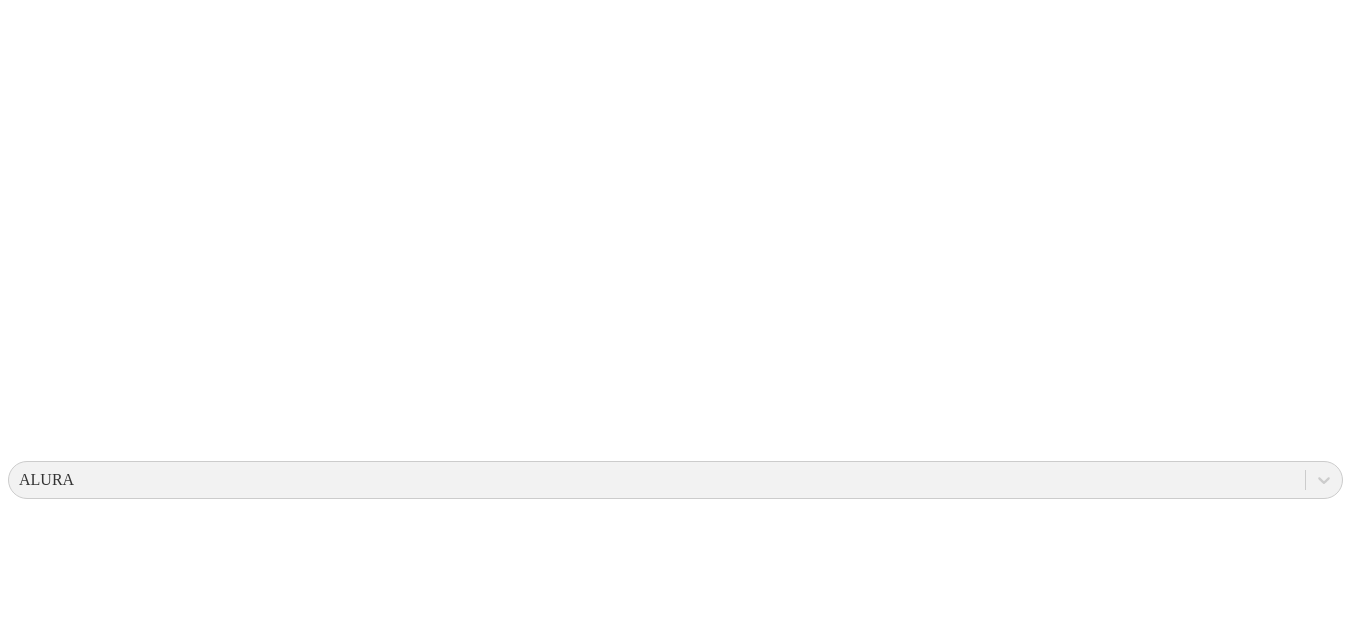 click on "Submit" at bounding box center [375, 2734] 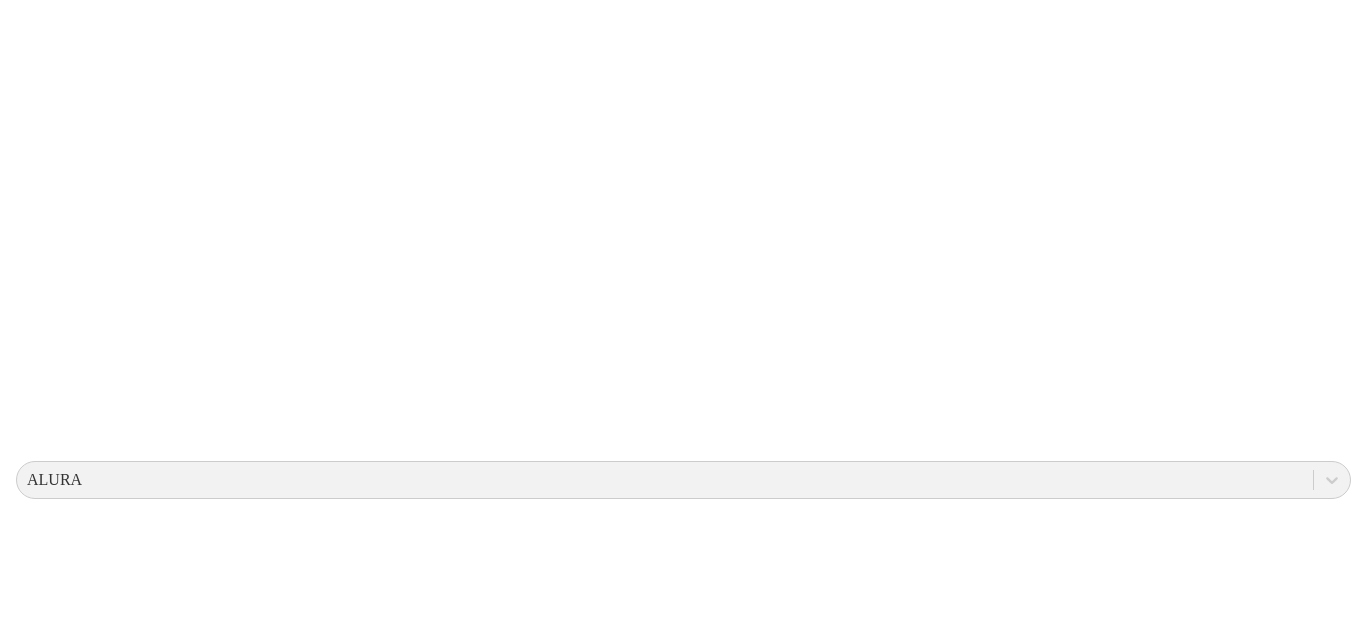scroll, scrollTop: 0, scrollLeft: 0, axis: both 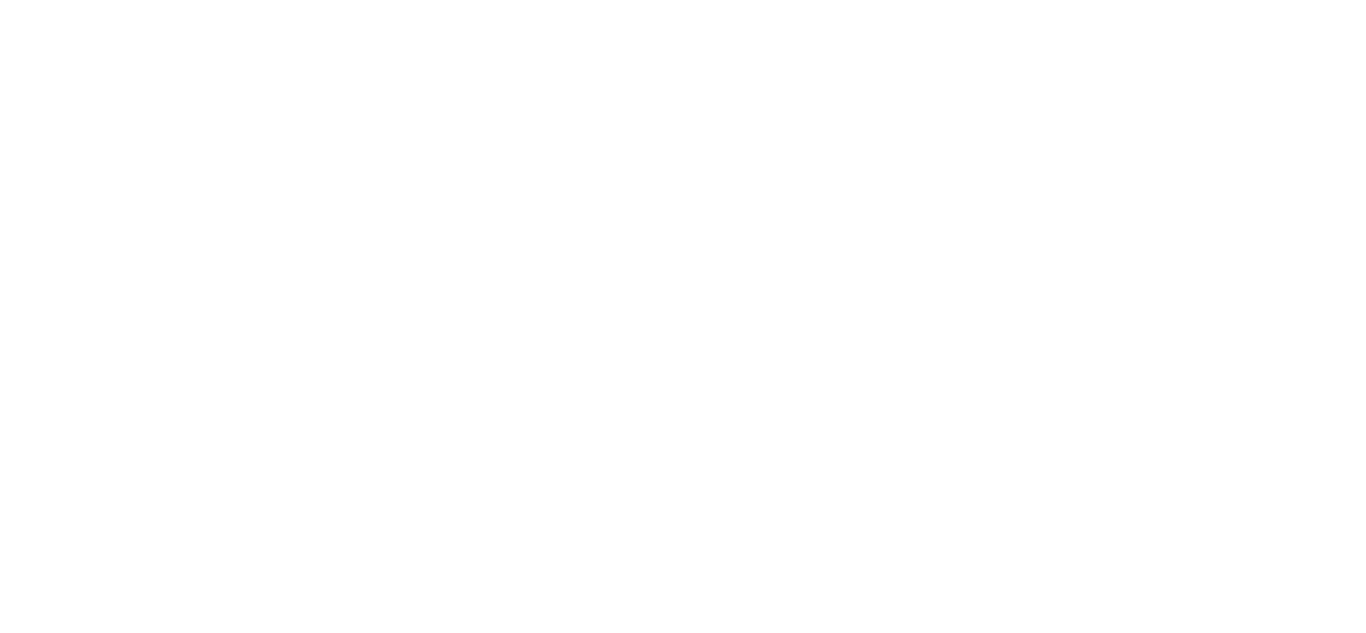 click on "Submit" at bounding box center [375, 2577] 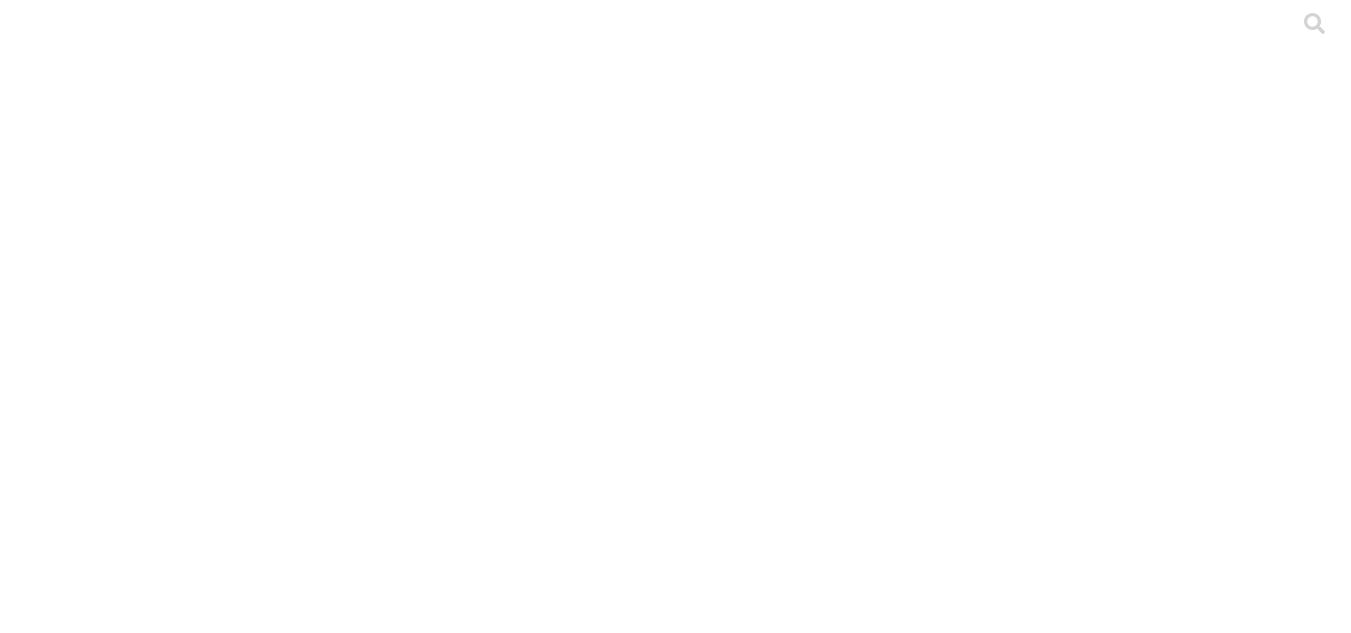 click on "Main" at bounding box center (25, 2203) 